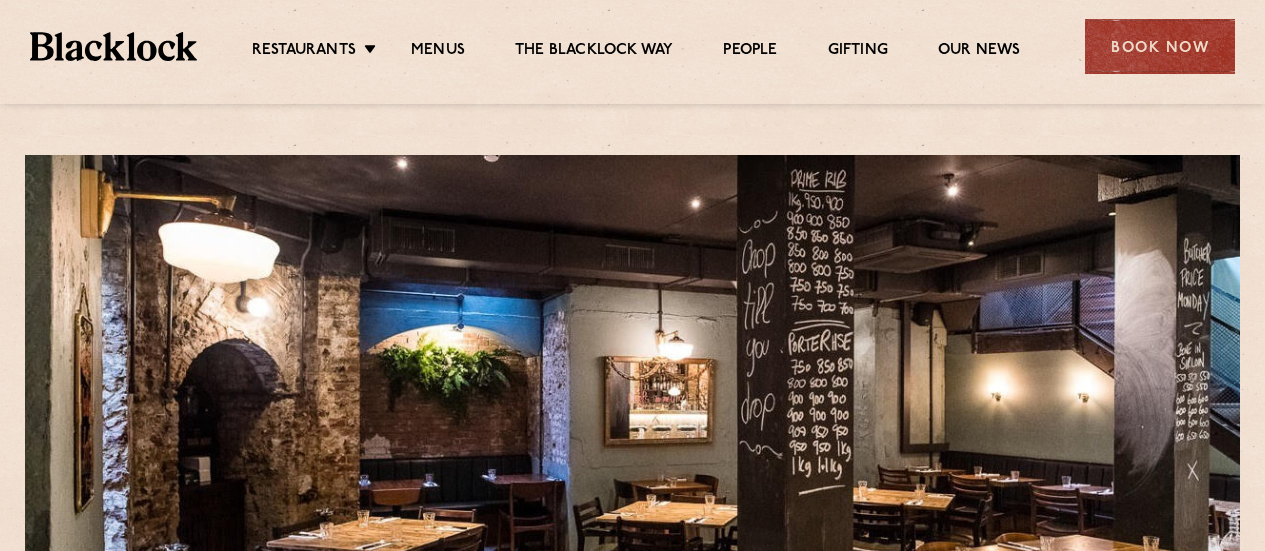 scroll, scrollTop: 300, scrollLeft: 0, axis: vertical 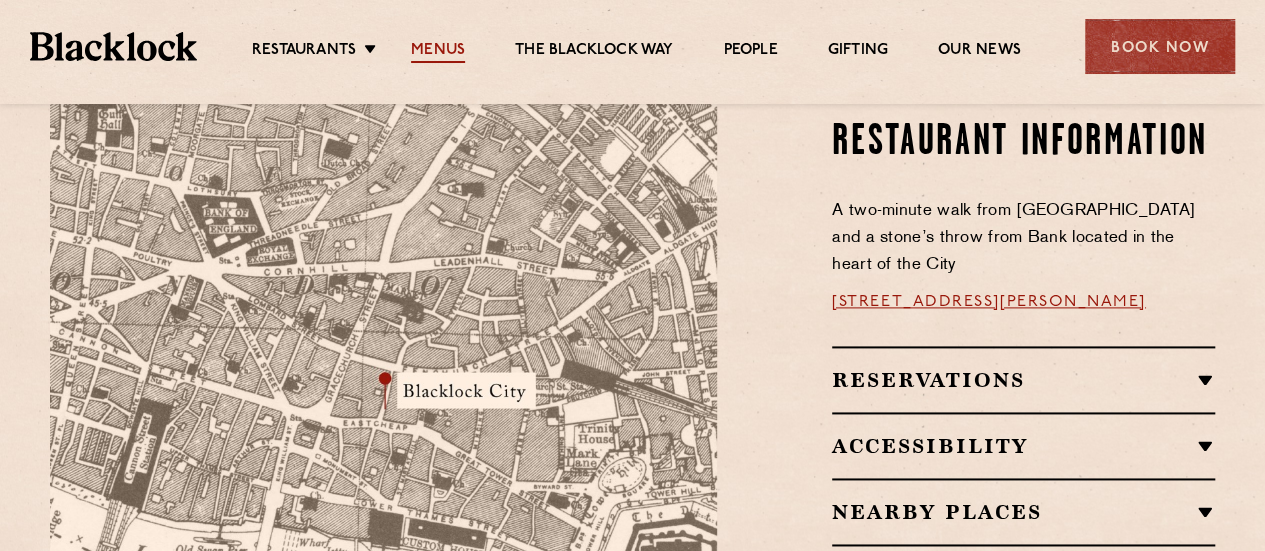 click on "Menus" at bounding box center (438, 52) 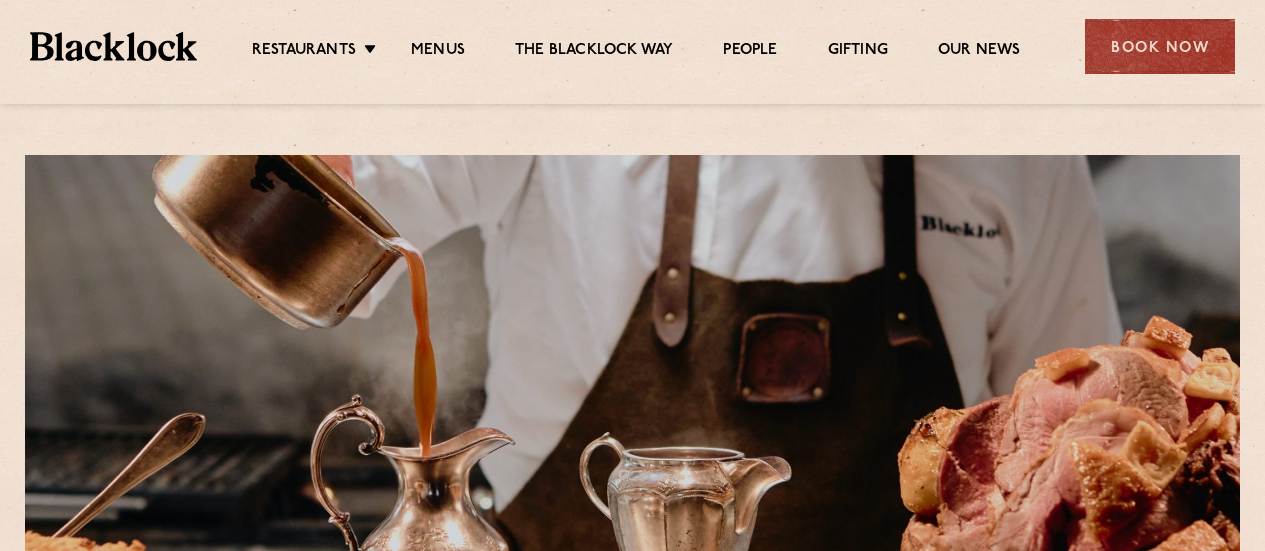 scroll, scrollTop: 0, scrollLeft: 0, axis: both 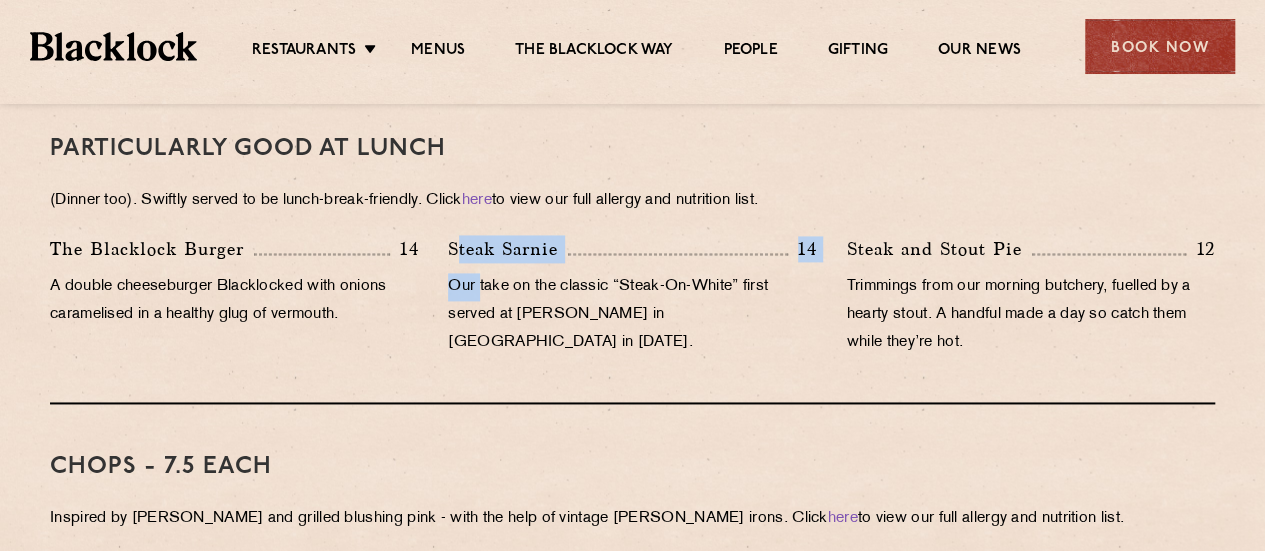 drag, startPoint x: 455, startPoint y: 217, endPoint x: 480, endPoint y: 245, distance: 37.536648 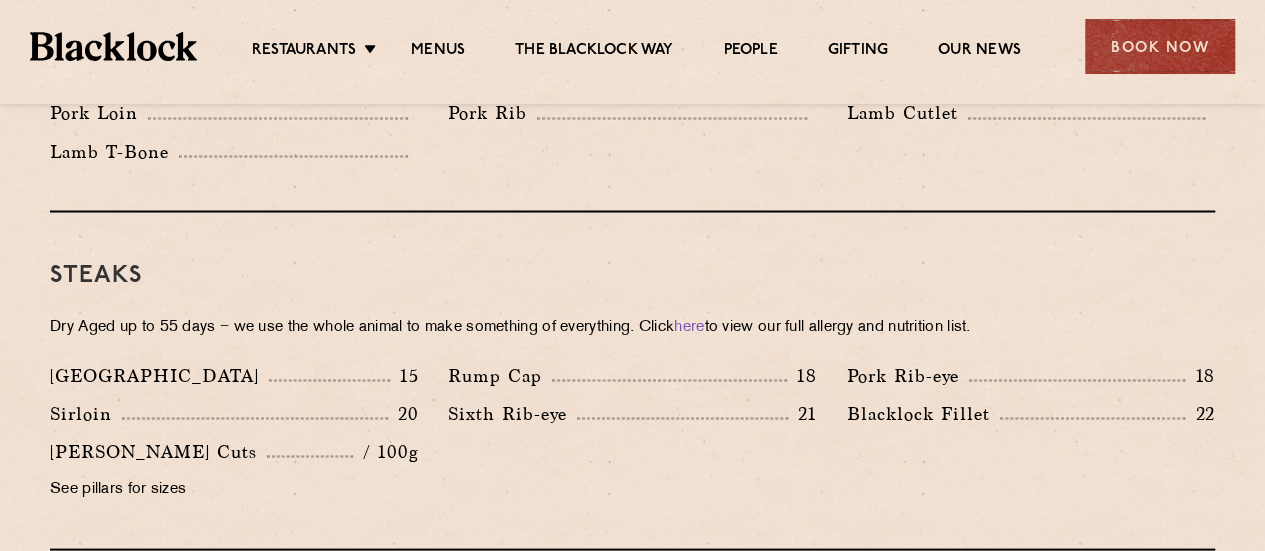scroll, scrollTop: 1800, scrollLeft: 0, axis: vertical 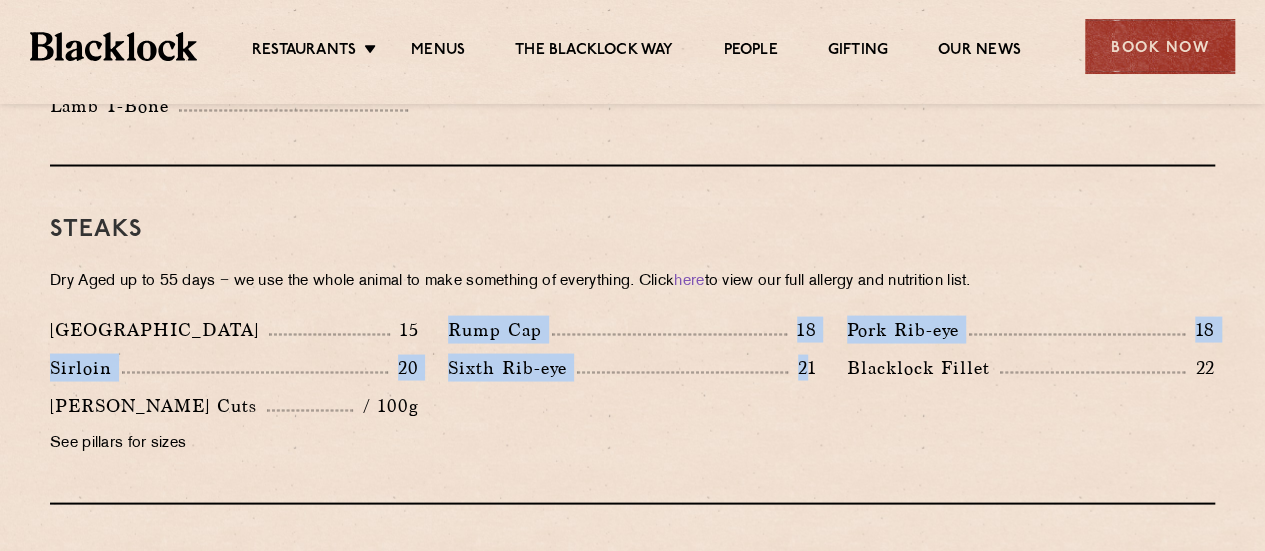 drag, startPoint x: 448, startPoint y: 285, endPoint x: 808, endPoint y: 369, distance: 369.67014 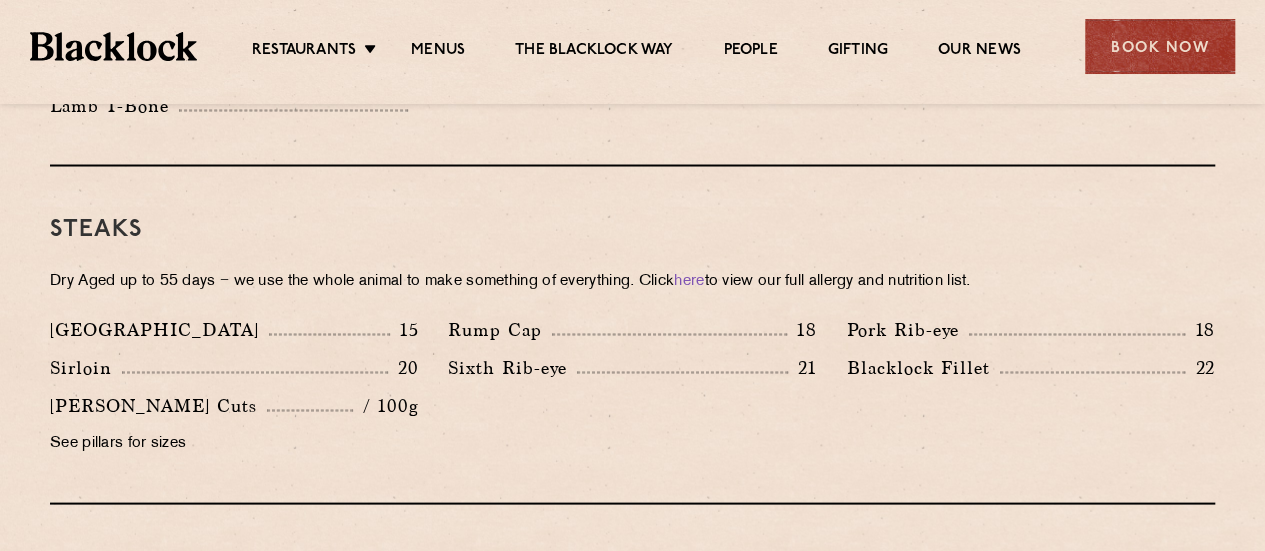 click on "Denver" at bounding box center (159, 329) 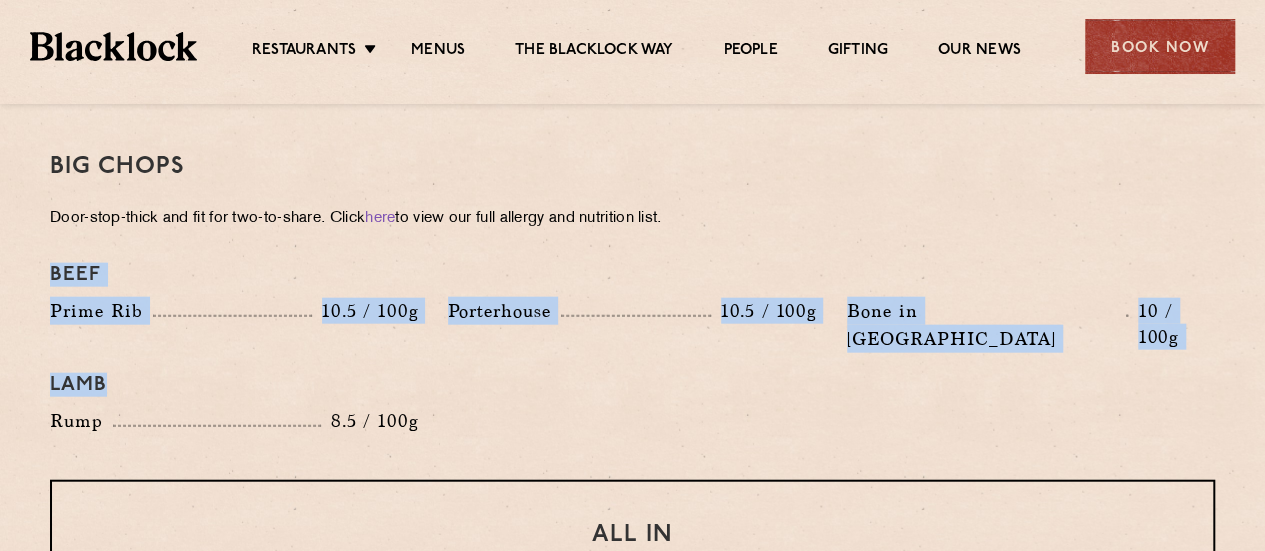drag, startPoint x: 56, startPoint y: 249, endPoint x: 452, endPoint y: 367, distance: 413.20697 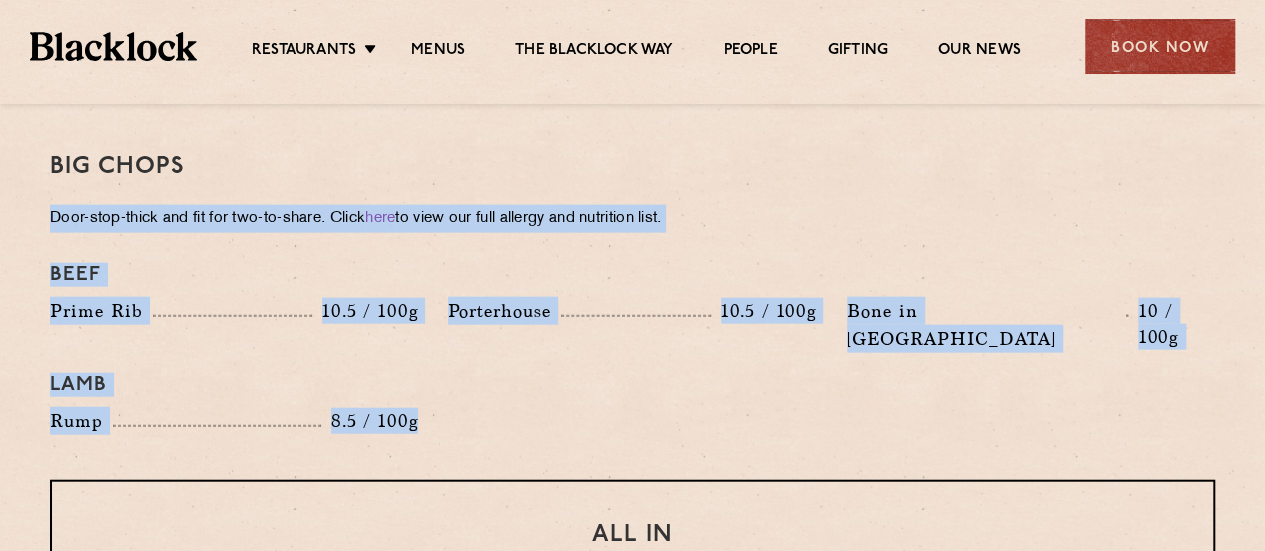 drag, startPoint x: 430, startPoint y: 370, endPoint x: 50, endPoint y: 175, distance: 427.1124 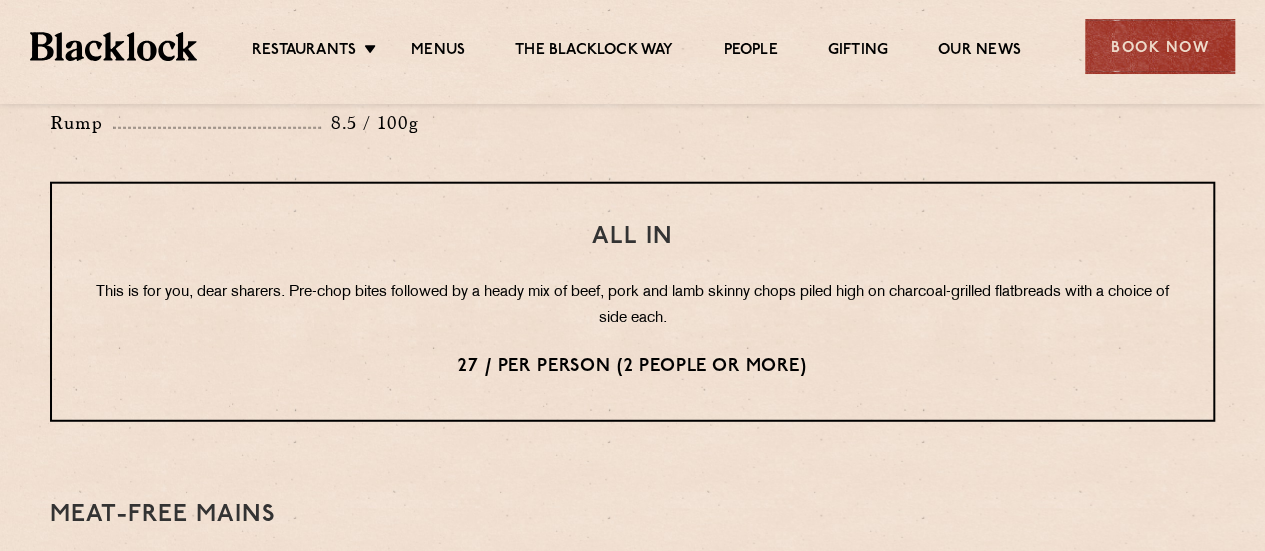 scroll, scrollTop: 2500, scrollLeft: 0, axis: vertical 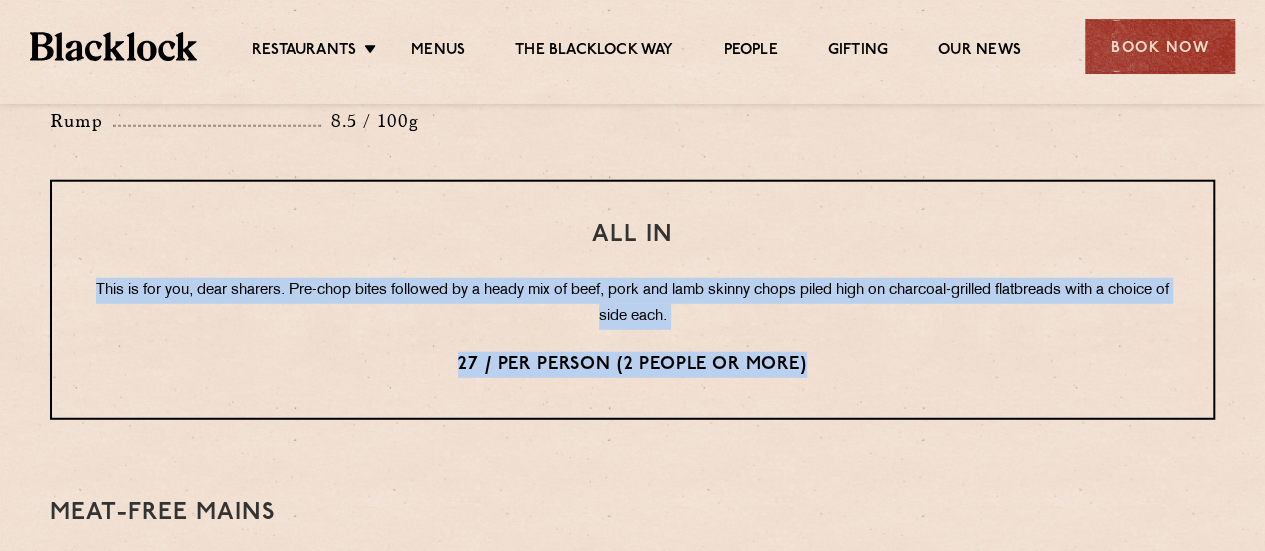 drag, startPoint x: 104, startPoint y: 230, endPoint x: 897, endPoint y: 334, distance: 799.7906 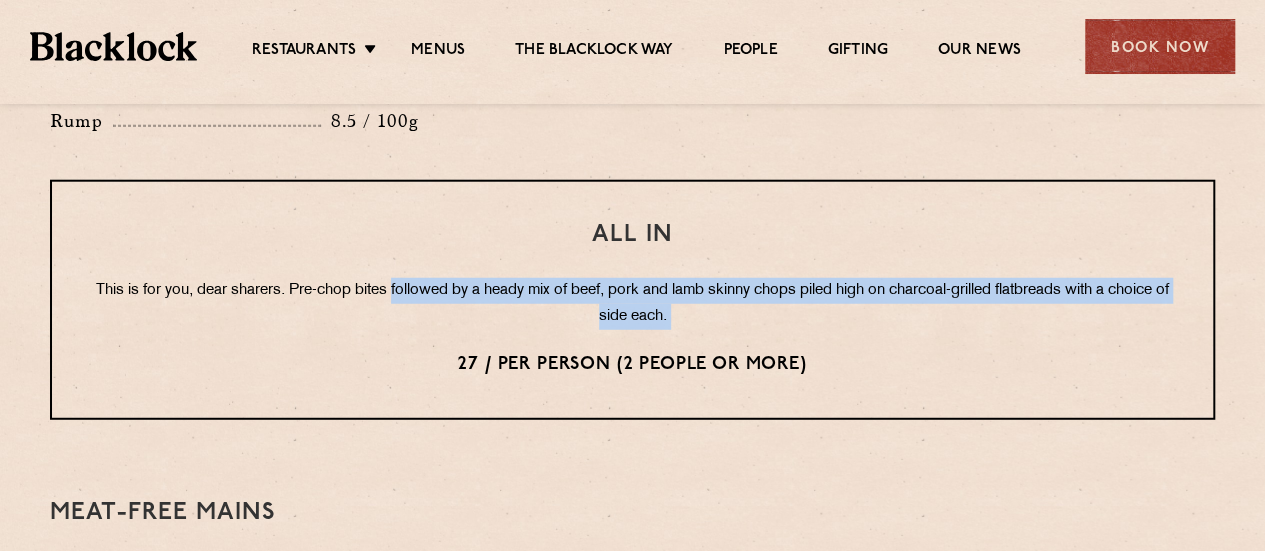 drag, startPoint x: 735, startPoint y: 262, endPoint x: 460, endPoint y: 221, distance: 278.03955 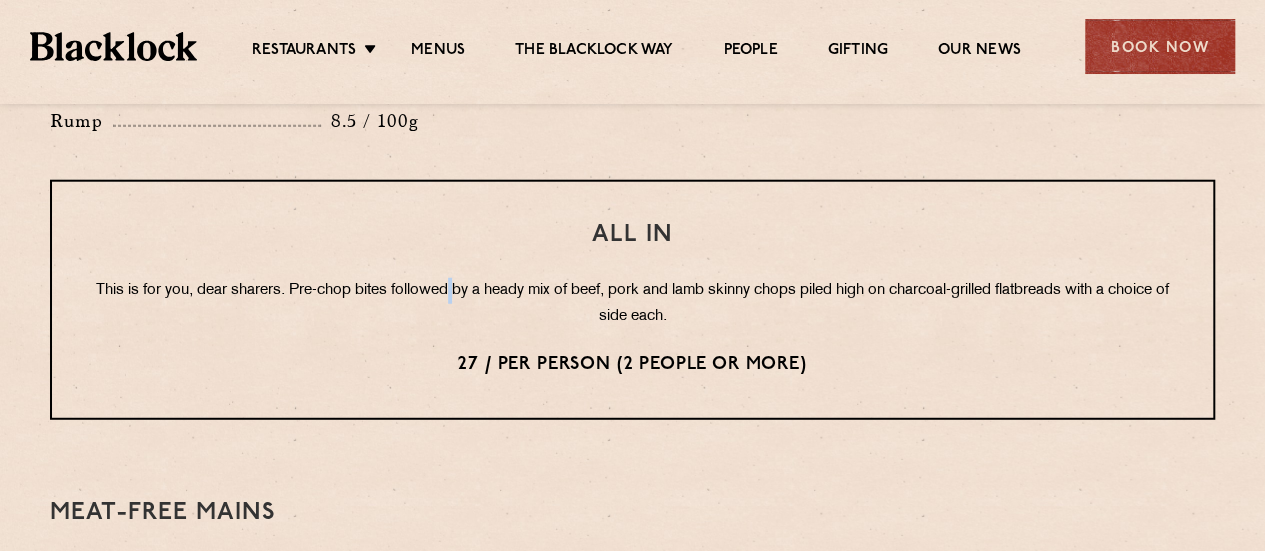 click on "All In This is for you, dear sharers. Pre-chop bites followed by a heady mix of beef, pork and lamb skinny chops piled high on charcoal-grilled flatbreads with a choice of side each. 27 / per person (2 people or more)" at bounding box center (632, 300) 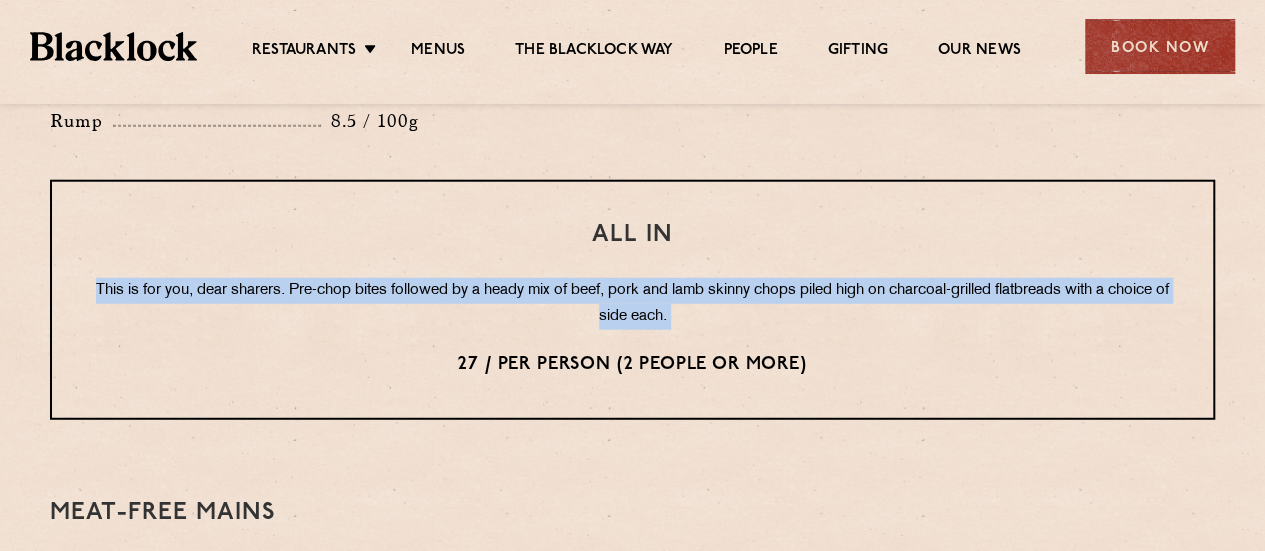 click on "All In This is for you, dear sharers. Pre-chop bites followed by a heady mix of beef, pork and lamb skinny chops piled high on charcoal-grilled flatbreads with a choice of side each. 27 / per person (2 people or more)" at bounding box center (632, 300) 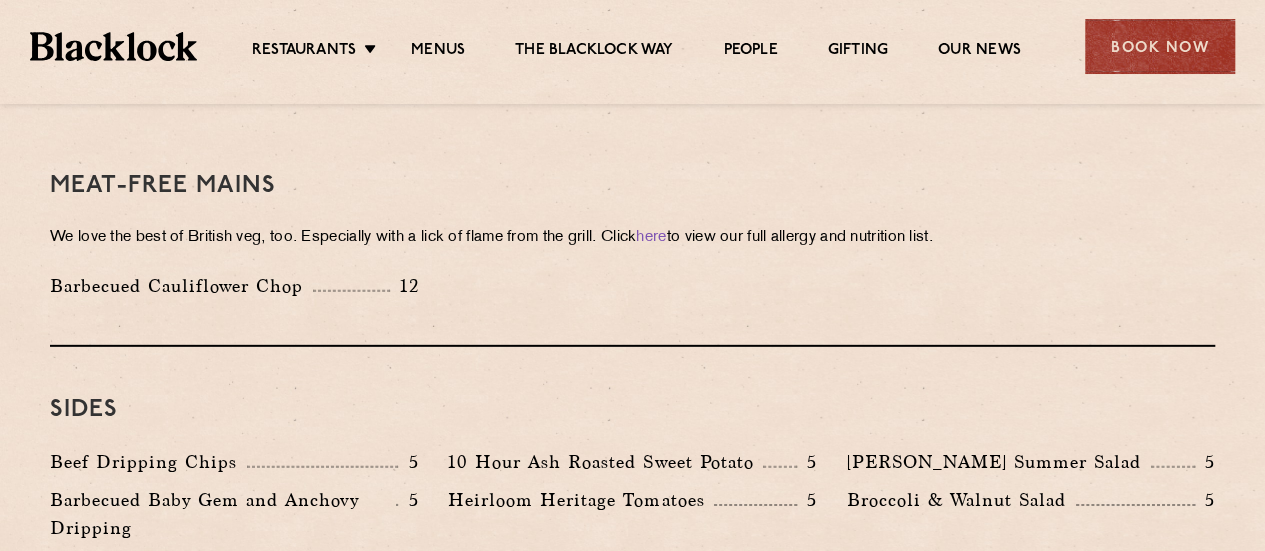 scroll, scrollTop: 3000, scrollLeft: 0, axis: vertical 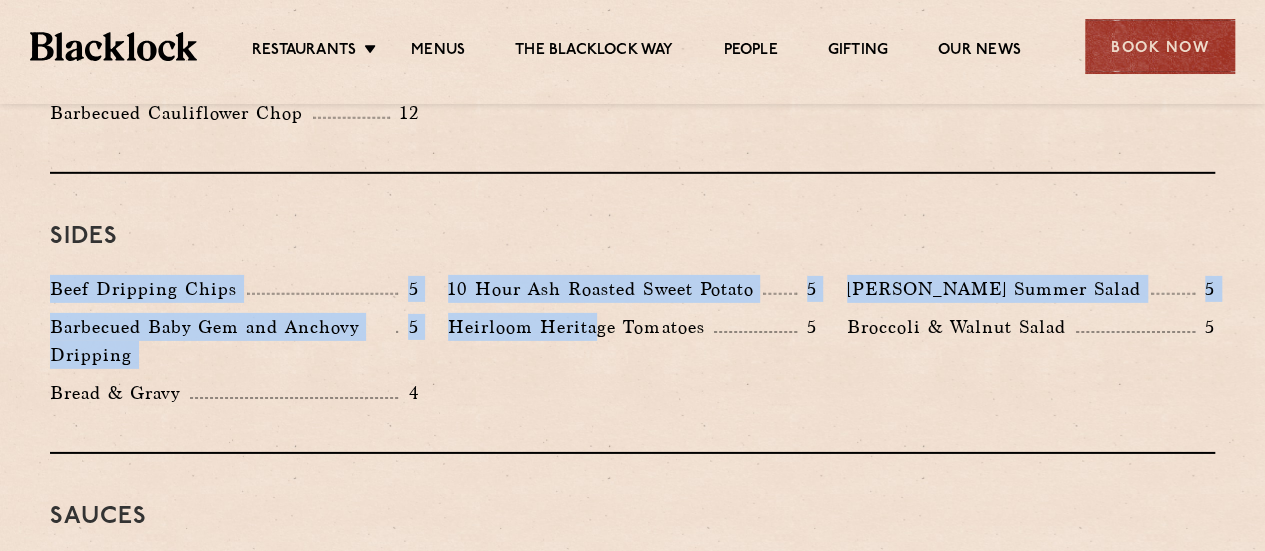drag, startPoint x: 54, startPoint y: 200, endPoint x: 604, endPoint y: 259, distance: 553.1555 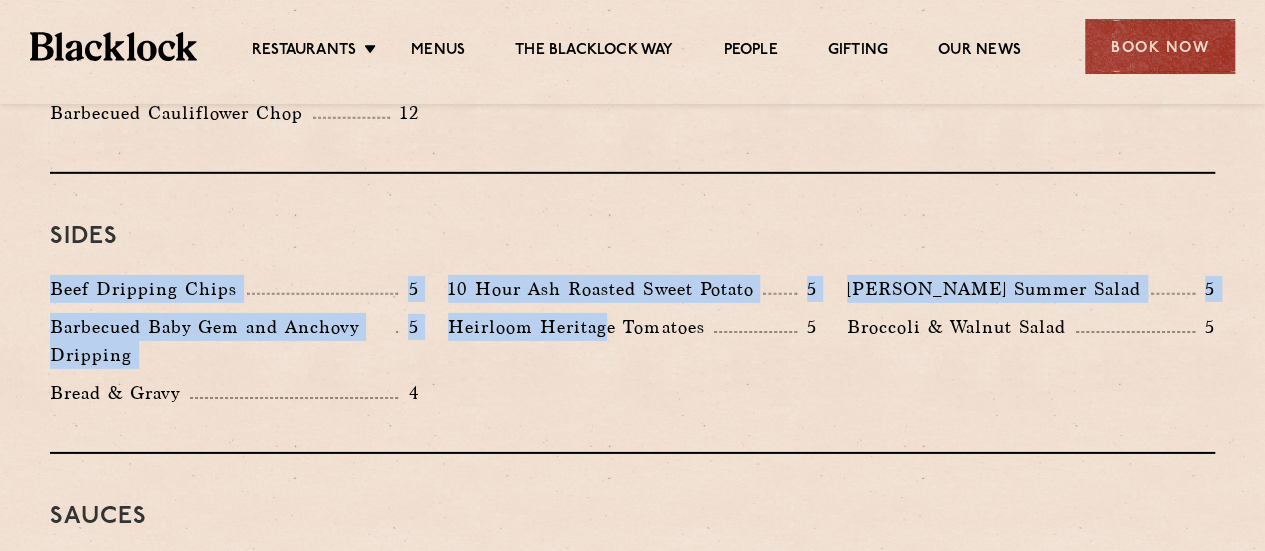click on "Heirloom Heritage Tomatoes" at bounding box center (581, 327) 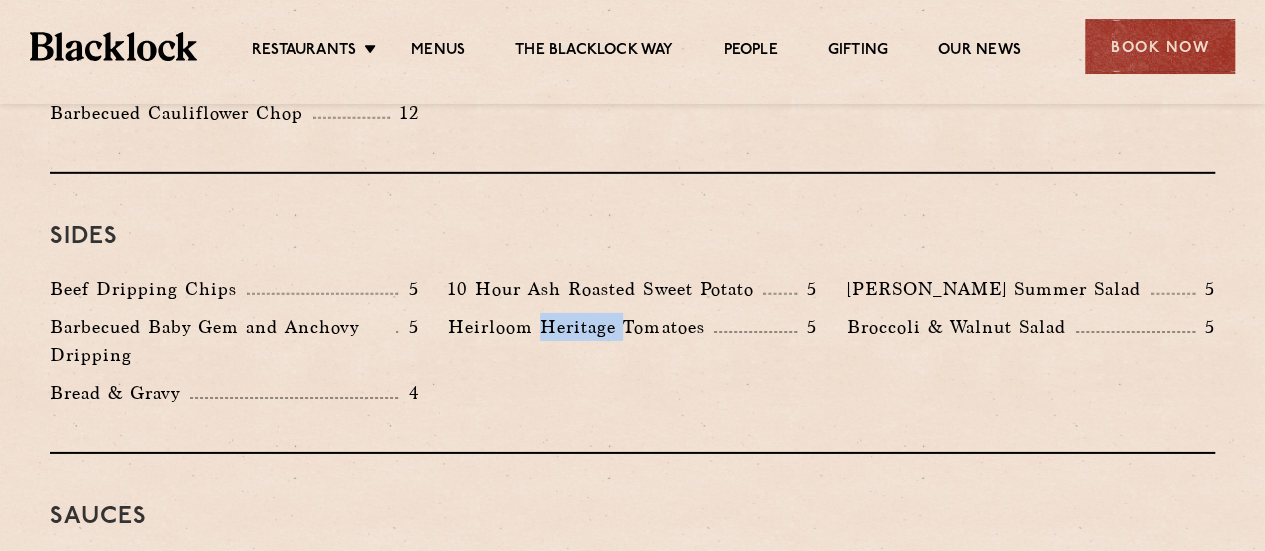 click on "Heirloom Heritage Tomatoes" at bounding box center [581, 327] 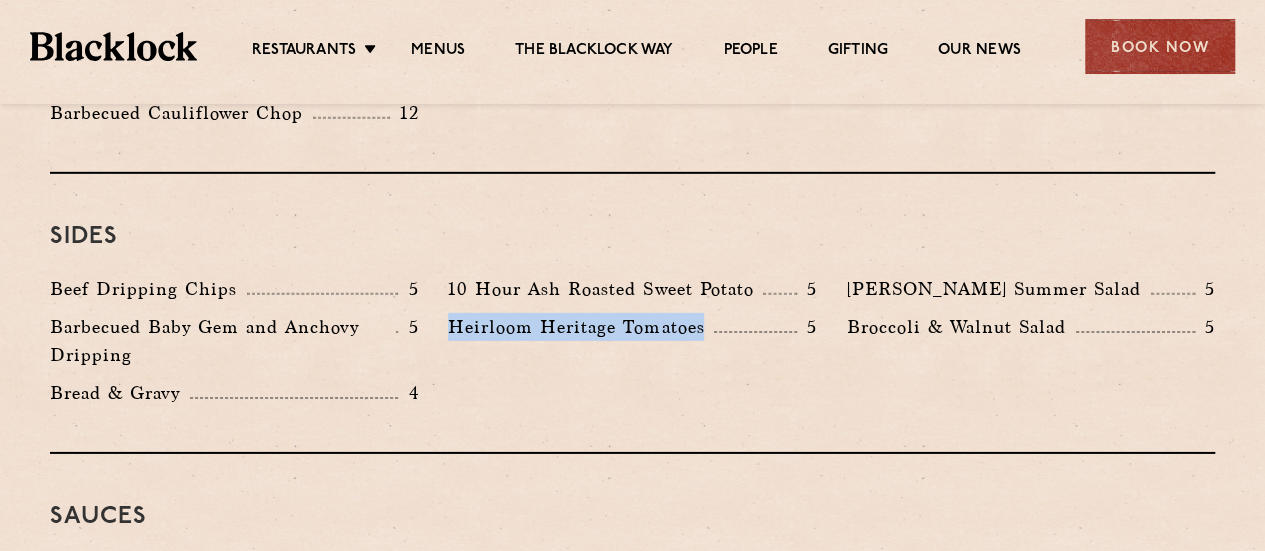 click on "Heirloom Heritage Tomatoes" at bounding box center (581, 327) 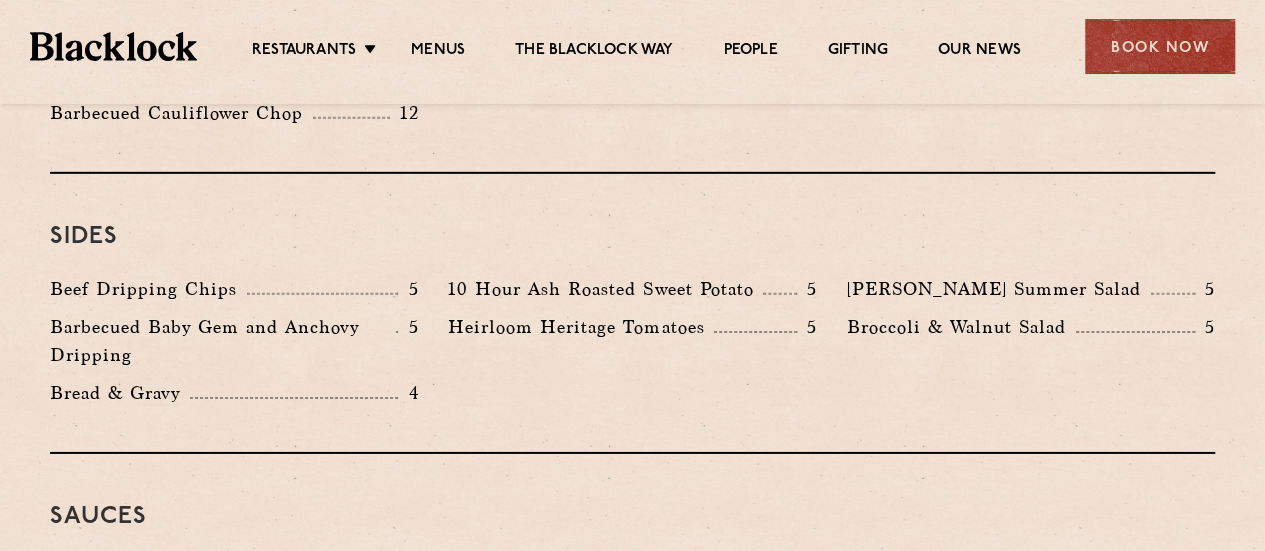 click on "10 Hour Ash Roasted Sweet Potato" at bounding box center [605, 289] 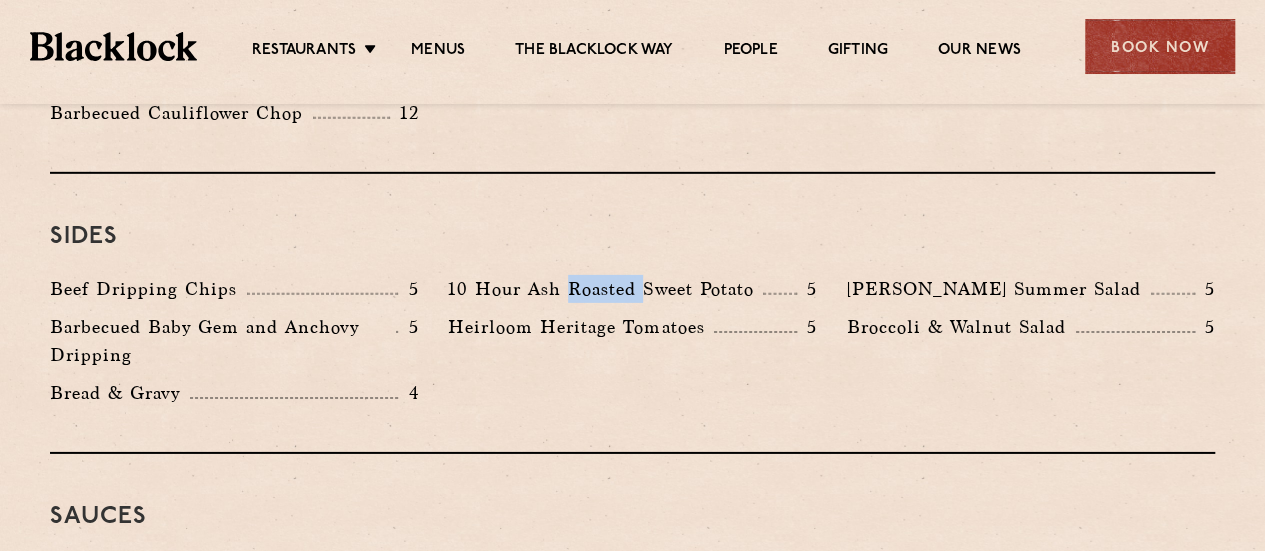 click on "10 Hour Ash Roasted Sweet Potato" at bounding box center (605, 289) 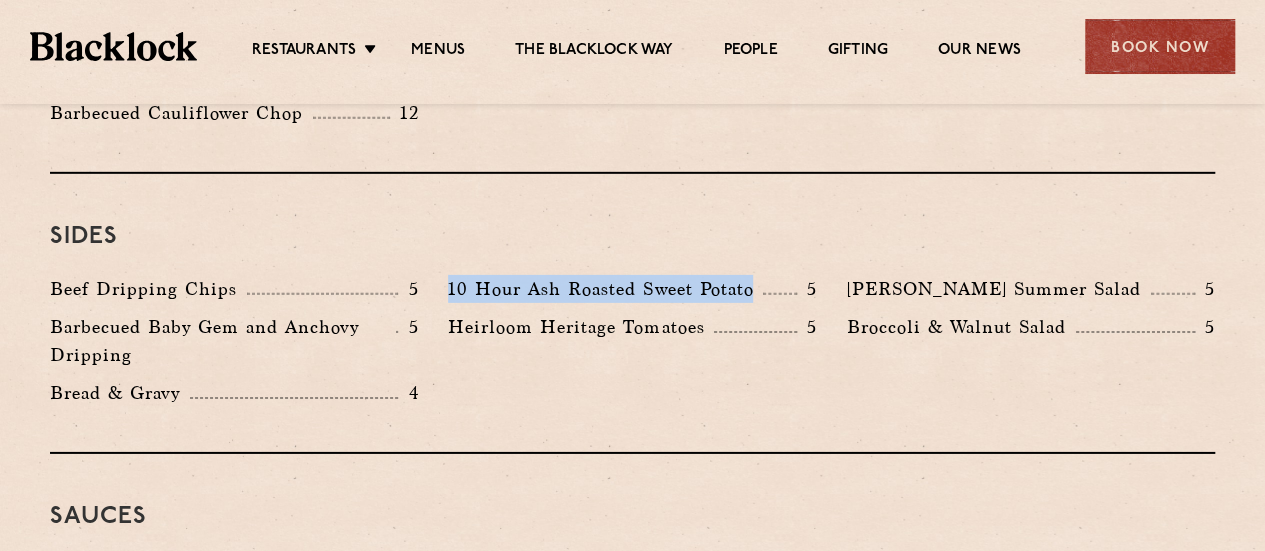 click on "10 Hour Ash Roasted Sweet Potato" at bounding box center [605, 289] 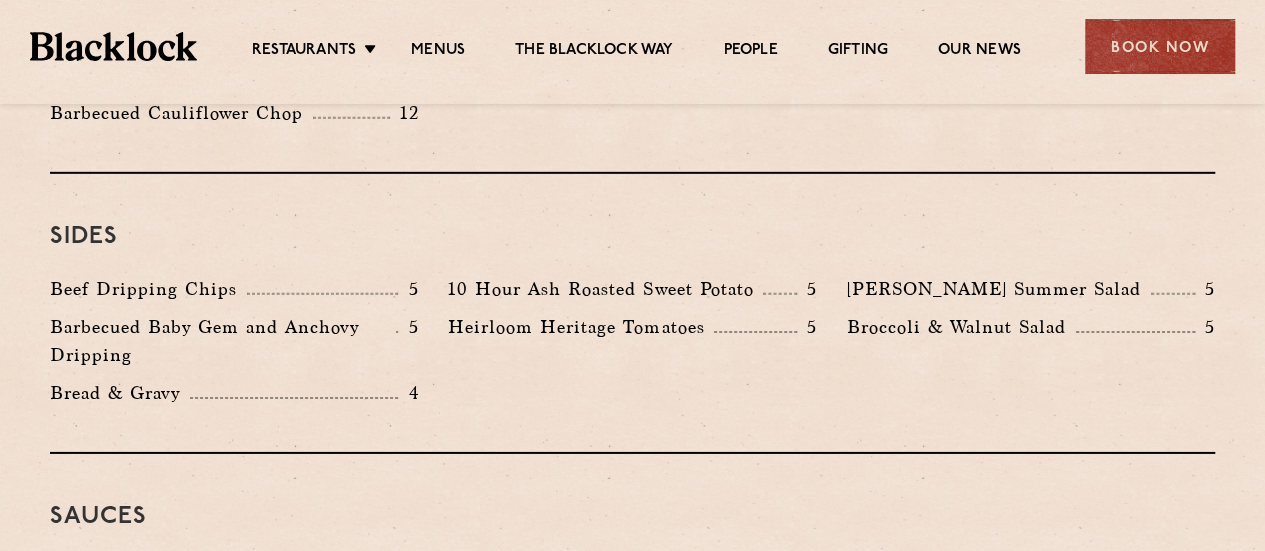 click on "Heirloom Heritage Tomatoes" at bounding box center (581, 327) 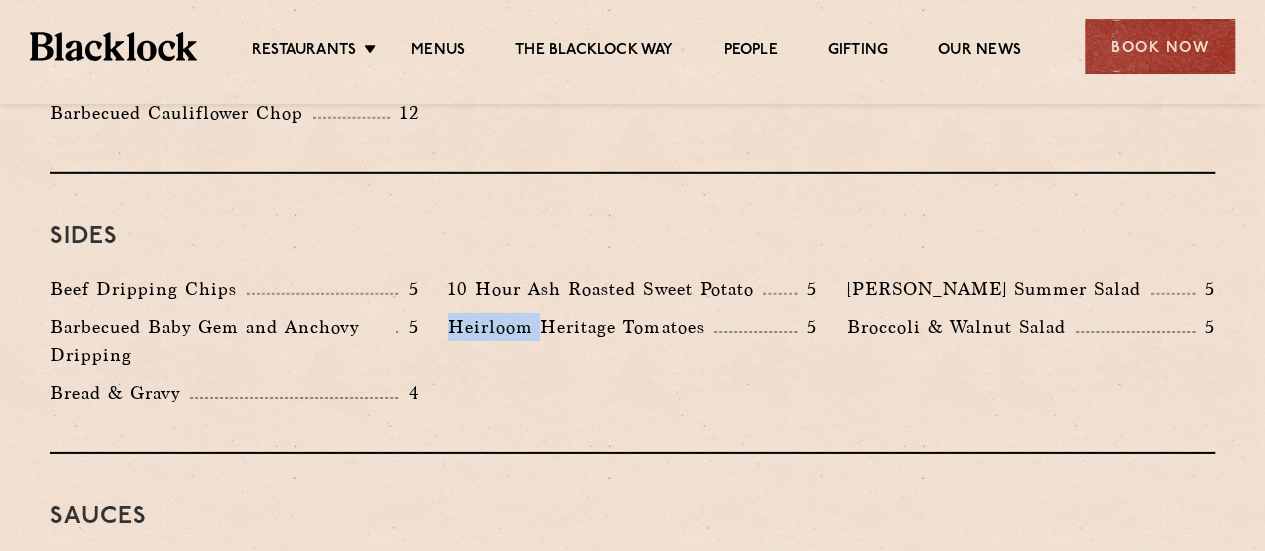 click on "Heirloom Heritage Tomatoes" at bounding box center [581, 327] 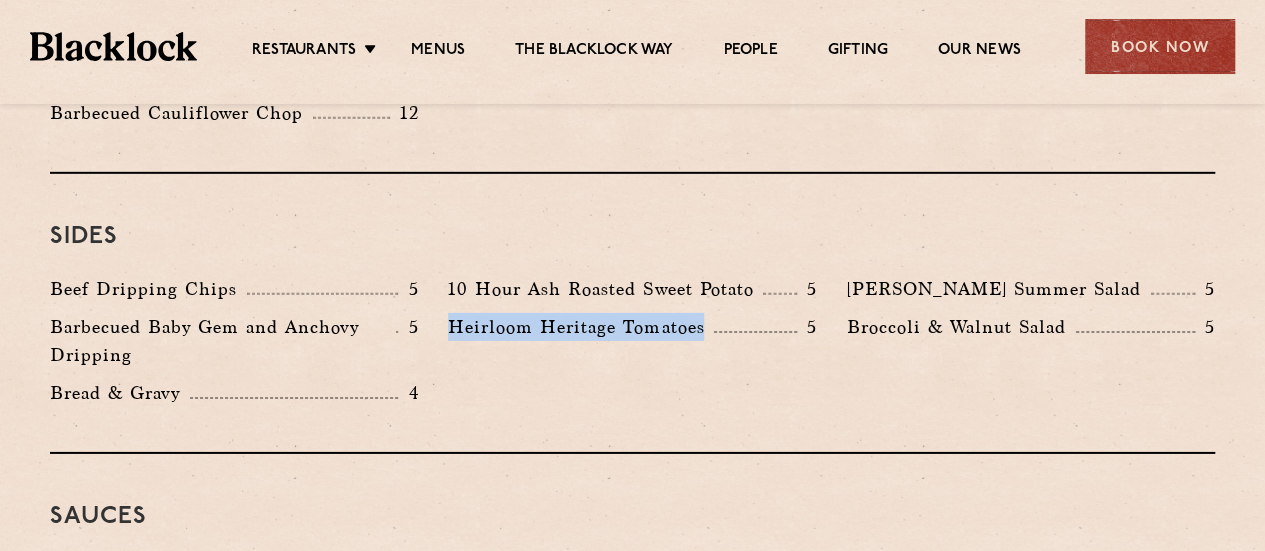 click on "Heirloom Heritage Tomatoes" at bounding box center (581, 327) 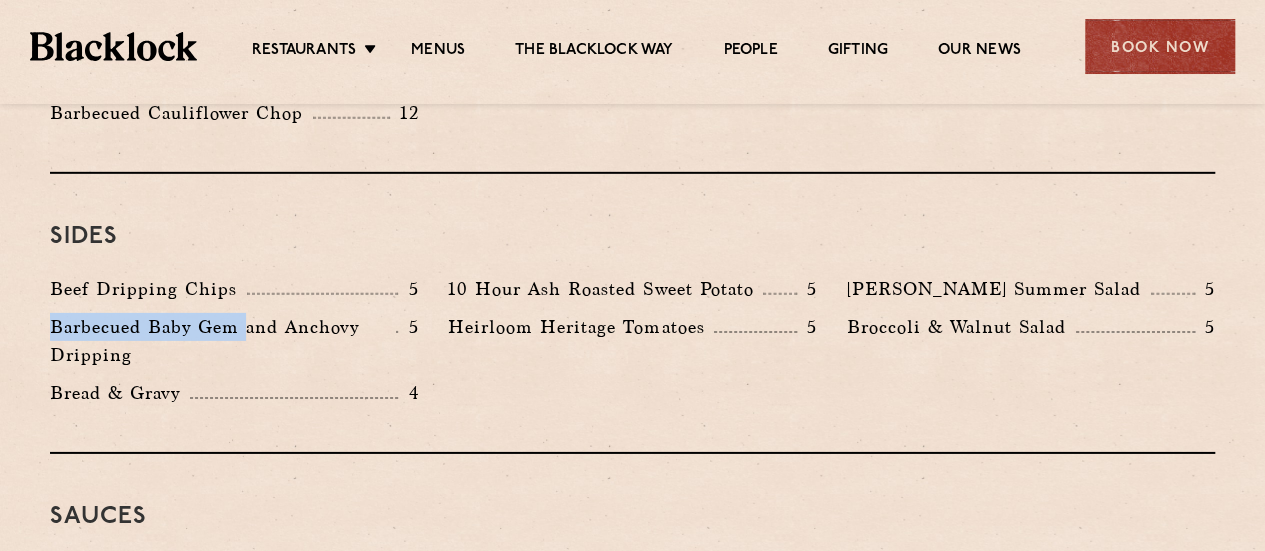 drag, startPoint x: 246, startPoint y: 282, endPoint x: 0, endPoint y: 261, distance: 246.89471 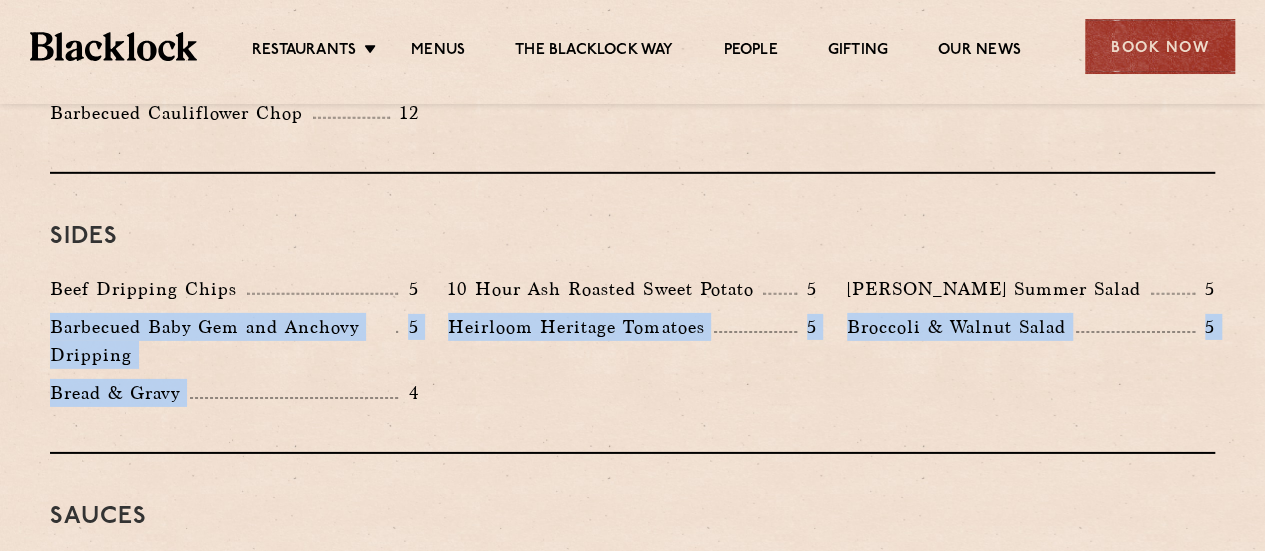 drag, startPoint x: 10, startPoint y: 270, endPoint x: 316, endPoint y: 325, distance: 310.90353 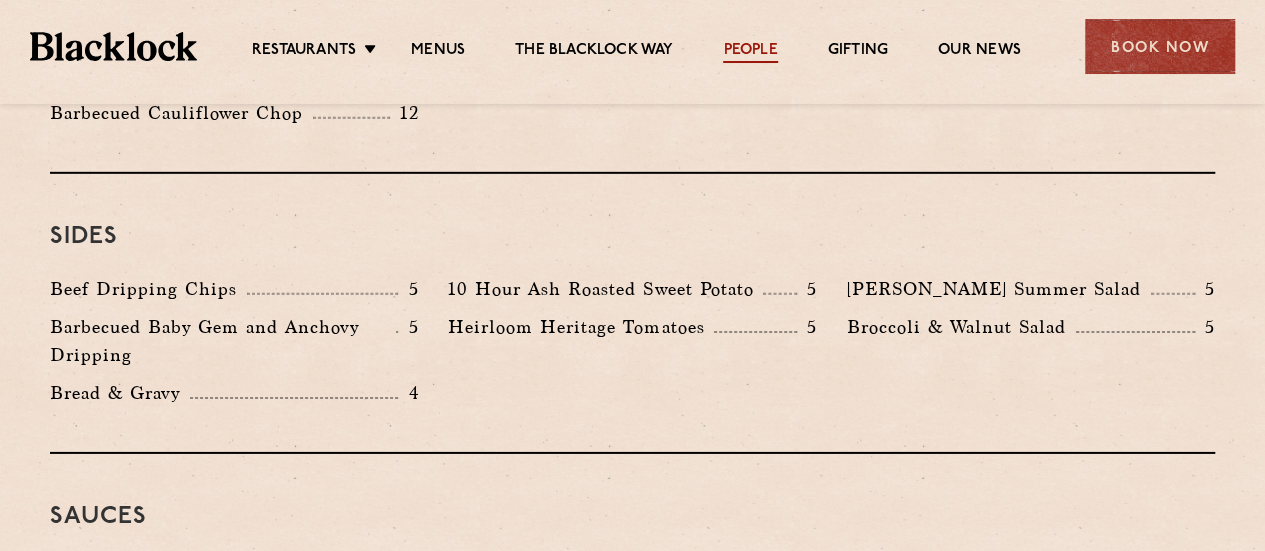 click on "People" at bounding box center [750, 52] 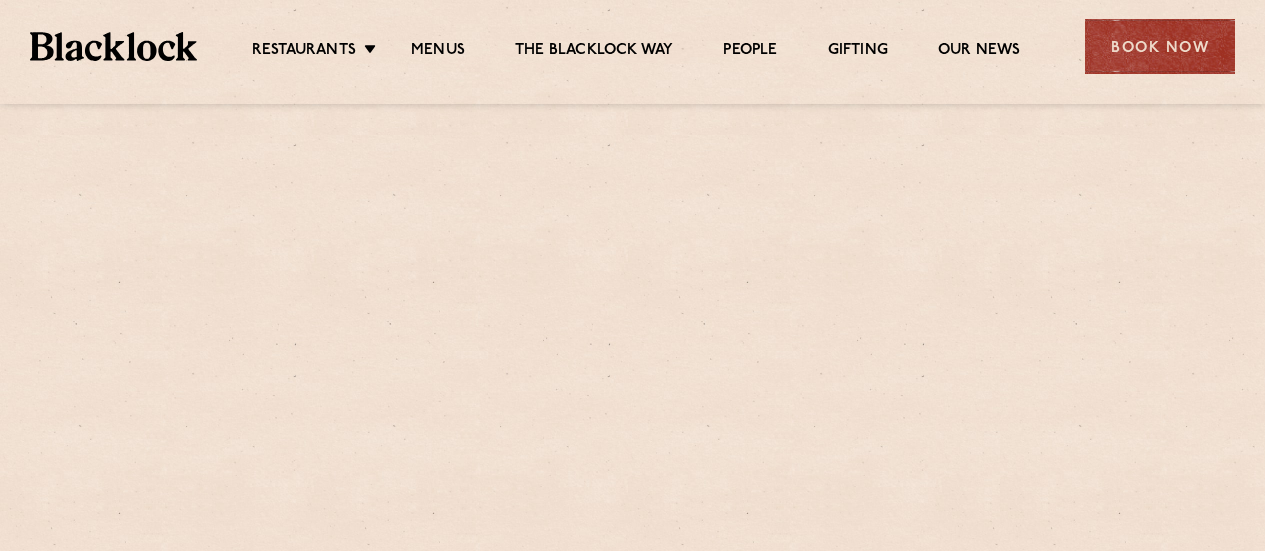 scroll, scrollTop: 0, scrollLeft: 0, axis: both 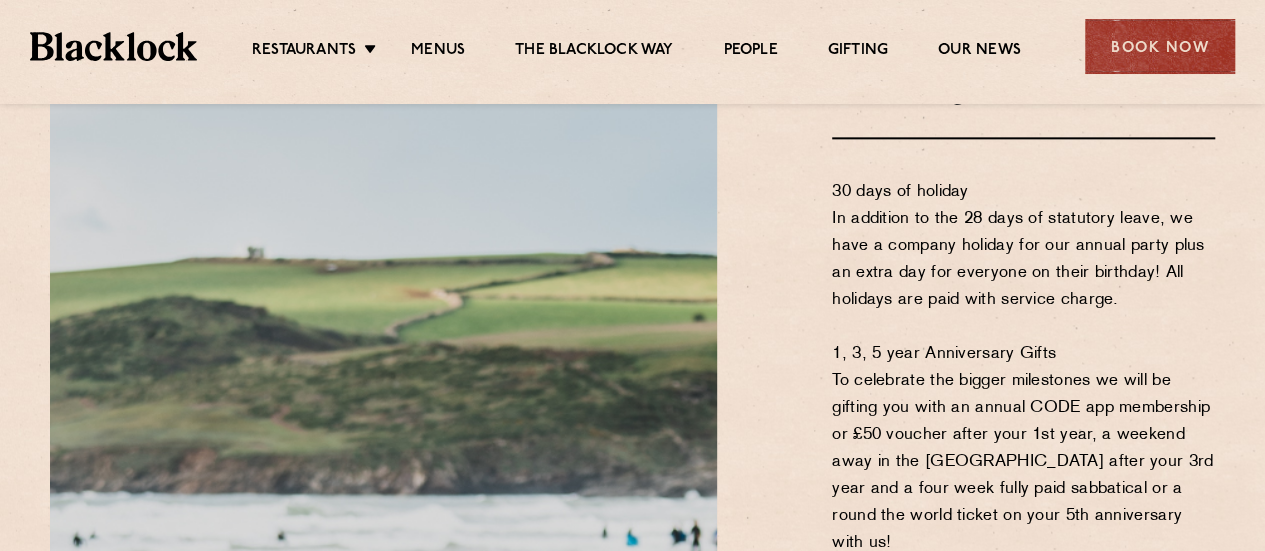 drag, startPoint x: 1138, startPoint y: 282, endPoint x: 822, endPoint y: 190, distance: 329.12003 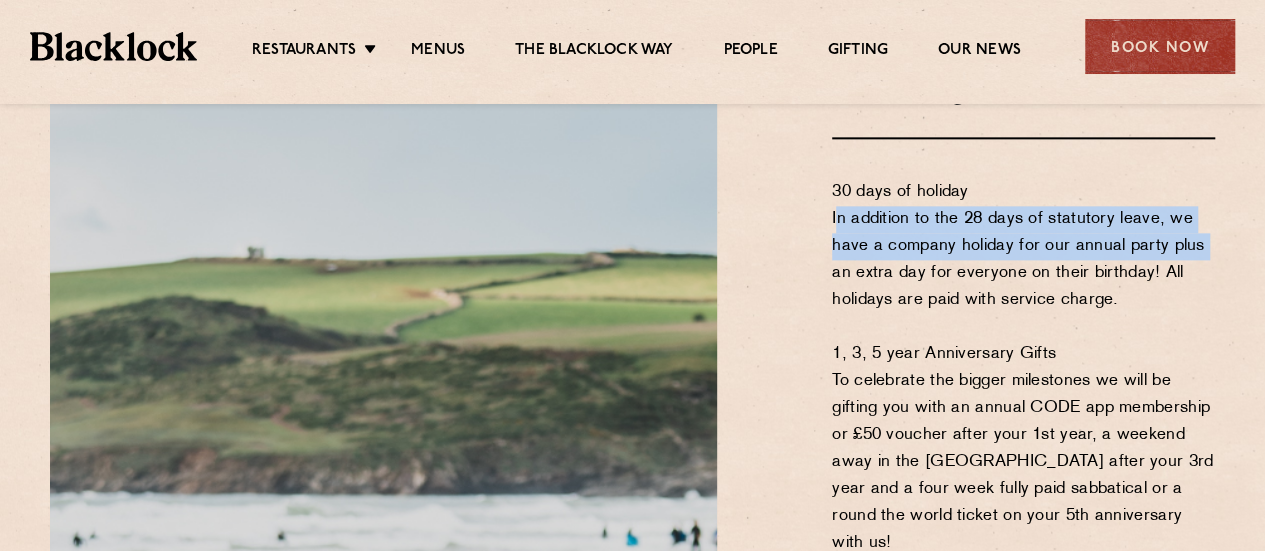 drag, startPoint x: 832, startPoint y: 189, endPoint x: 1276, endPoint y: 213, distance: 444.64816 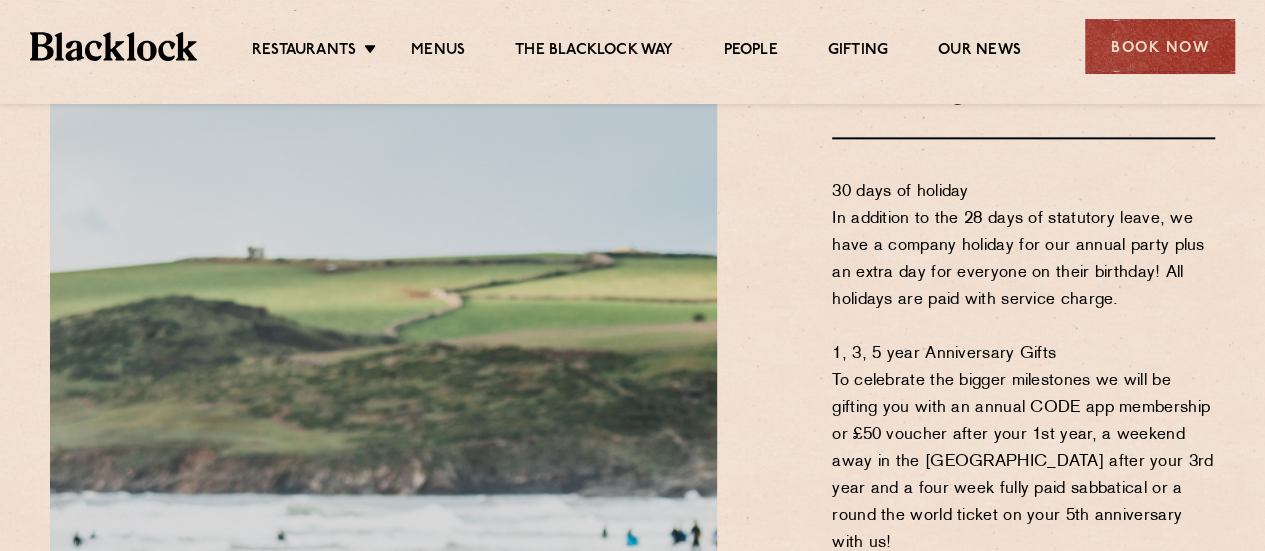 click on "30 days of holiday  In addition to the 28 days of statutory leave, we have a company holiday for our annual party plus an extra day for everyone on their birthday! All holidays are paid with service charge.    1, 3, 5 year Anniversary Gifts  To celebrate the bigger milestones we will be gifting you with an annual CODE app membership or £50 voucher after your 1st year, a weekend away in the [GEOGRAPHIC_DATA] after your 3rd year and a four week fully paid sabbatical or a round the world ticket on your 5th anniversary with us!    Paid Breaks  Split shifts are not a thing at [GEOGRAPHIC_DATA]. We have one hour paid break when working a double shift and other breaks are paid too!    Experience Voucher & 50% [PERSON_NAME] Discount  Lunch or dinner for two, on us - to celebrate passing your probation! And then come and visit us at any of our restaurants and get 50% off your food bill from then on.     Charity Day  Take a paid day off to help your favourite charity!    Hardship Loan & Free Counselling      Cost Price Chops and Wine" at bounding box center (1023, 948) 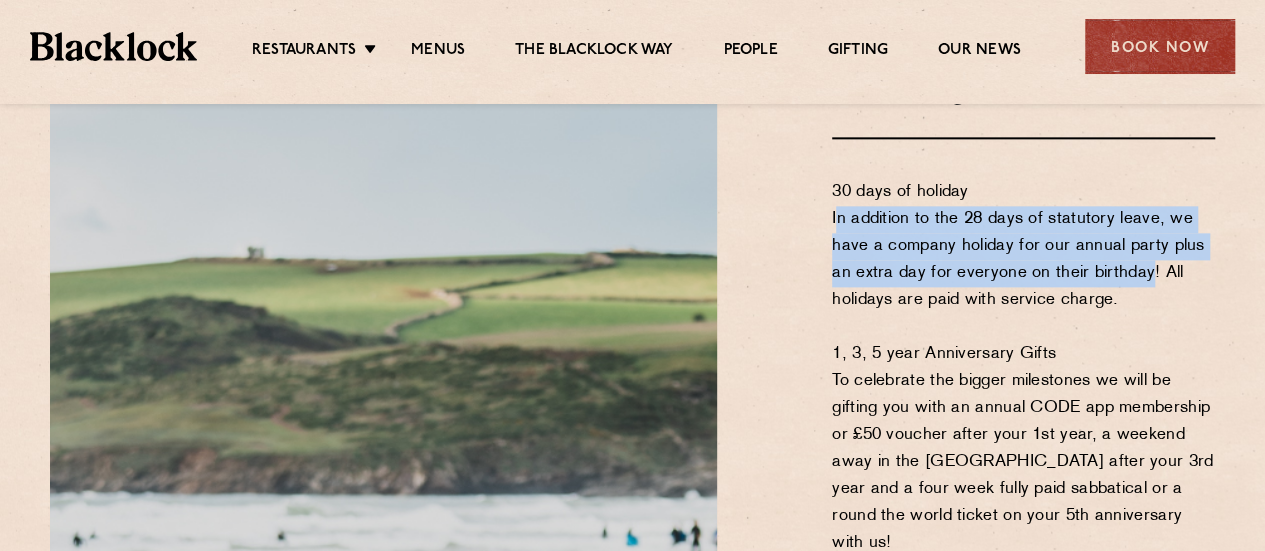 drag, startPoint x: 1114, startPoint y: 253, endPoint x: 781, endPoint y: 185, distance: 339.87204 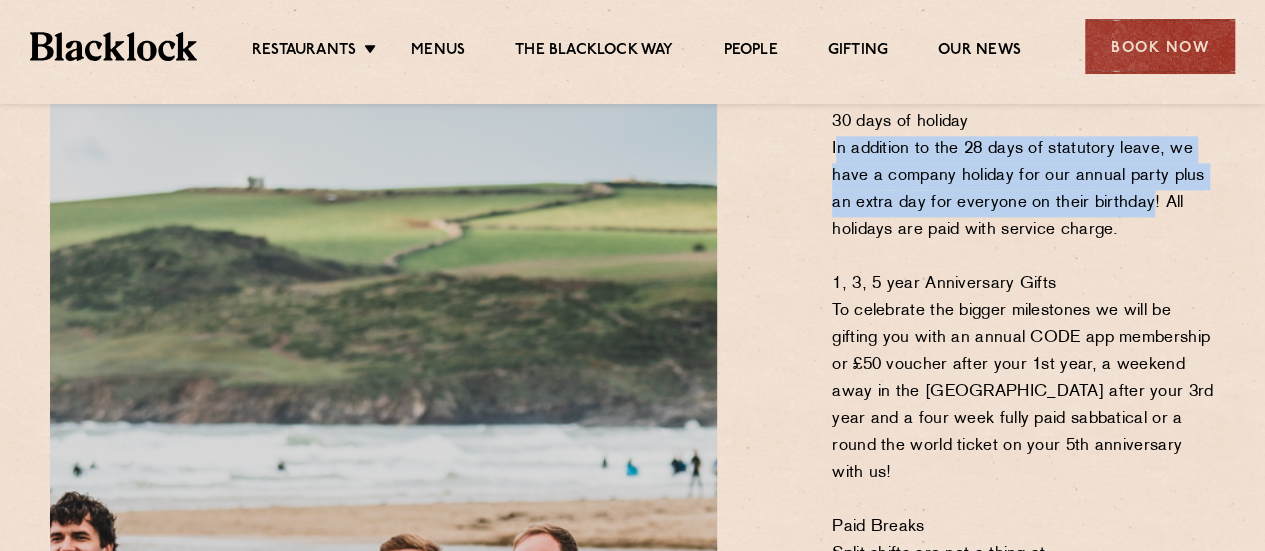 scroll, scrollTop: 1300, scrollLeft: 0, axis: vertical 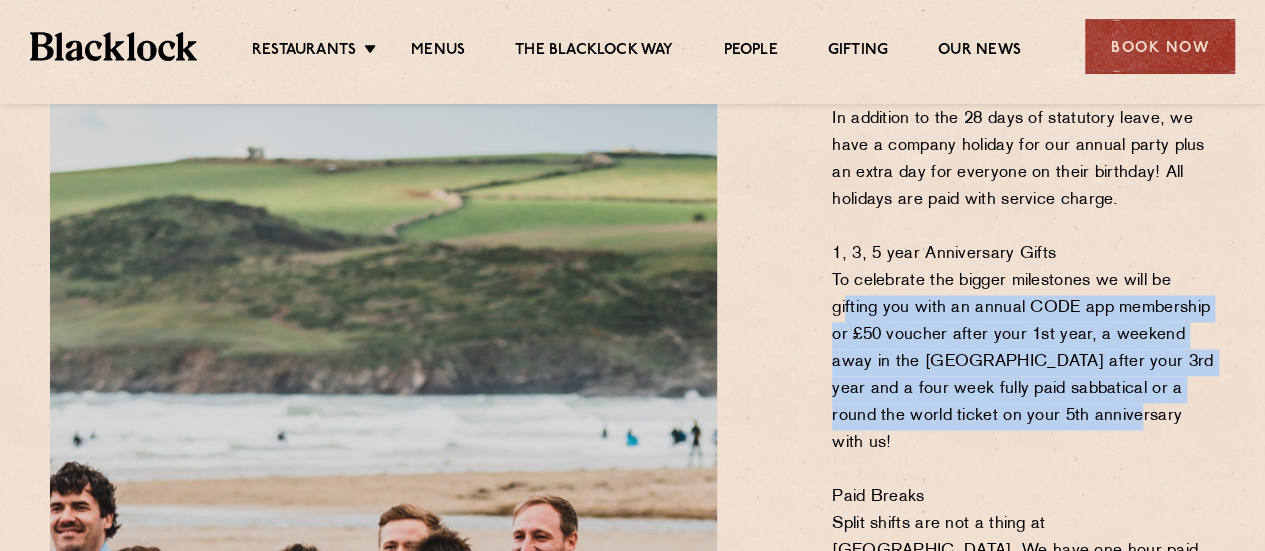 drag, startPoint x: 845, startPoint y: 280, endPoint x: 1201, endPoint y: 386, distance: 371.44583 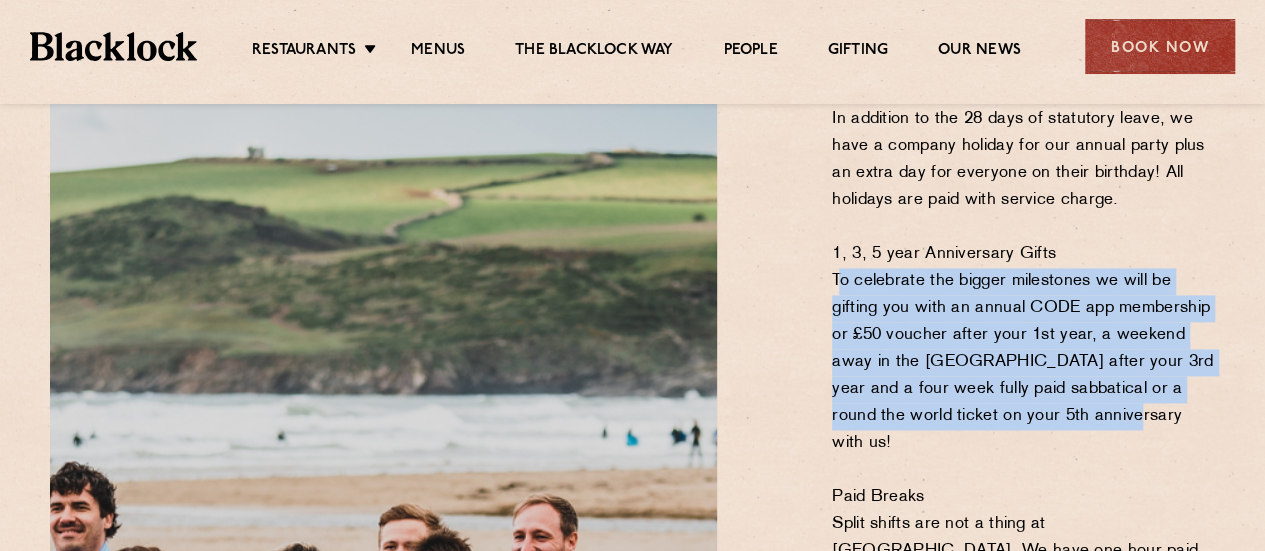 drag, startPoint x: 1040, startPoint y: 357, endPoint x: 818, endPoint y: 260, distance: 242.26639 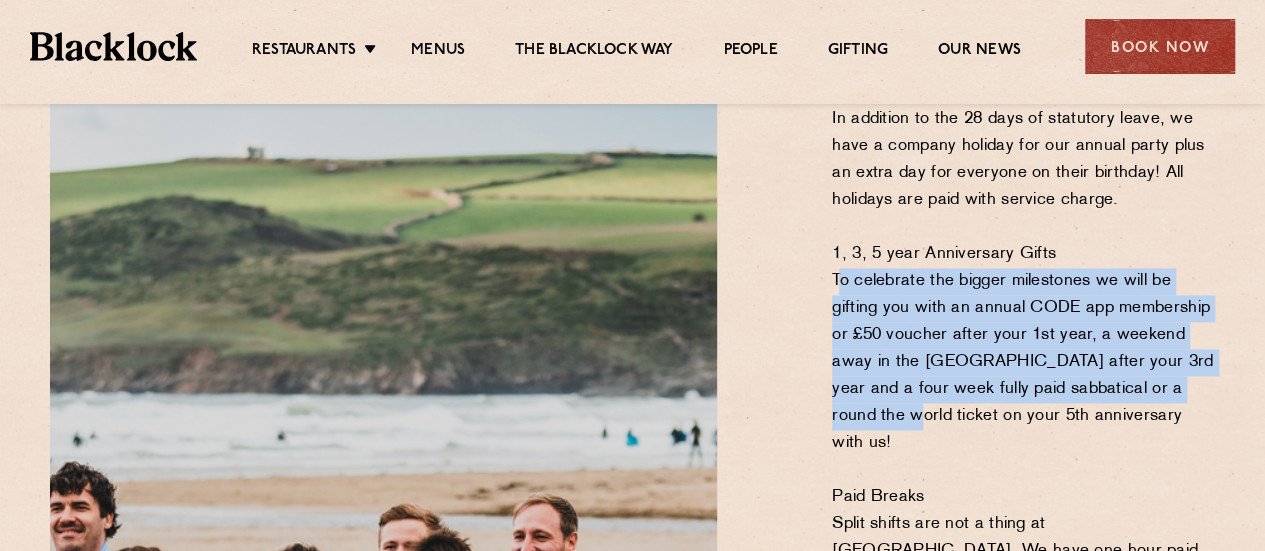 drag, startPoint x: 826, startPoint y: 253, endPoint x: 1246, endPoint y: 368, distance: 435.45953 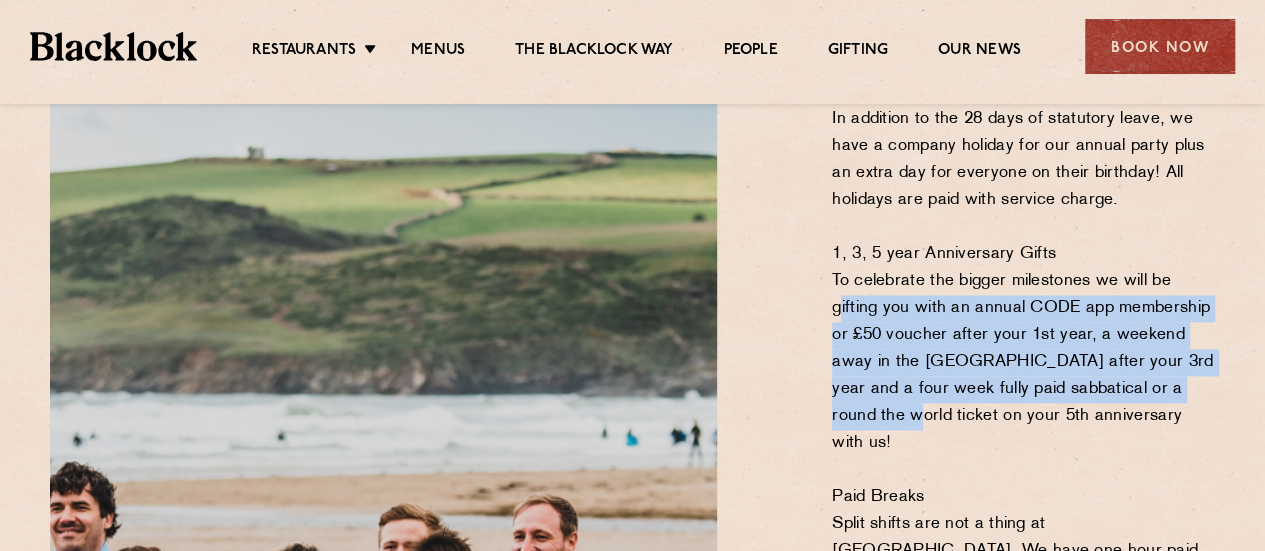 drag, startPoint x: 1230, startPoint y: 364, endPoint x: 821, endPoint y: 274, distance: 418.78516 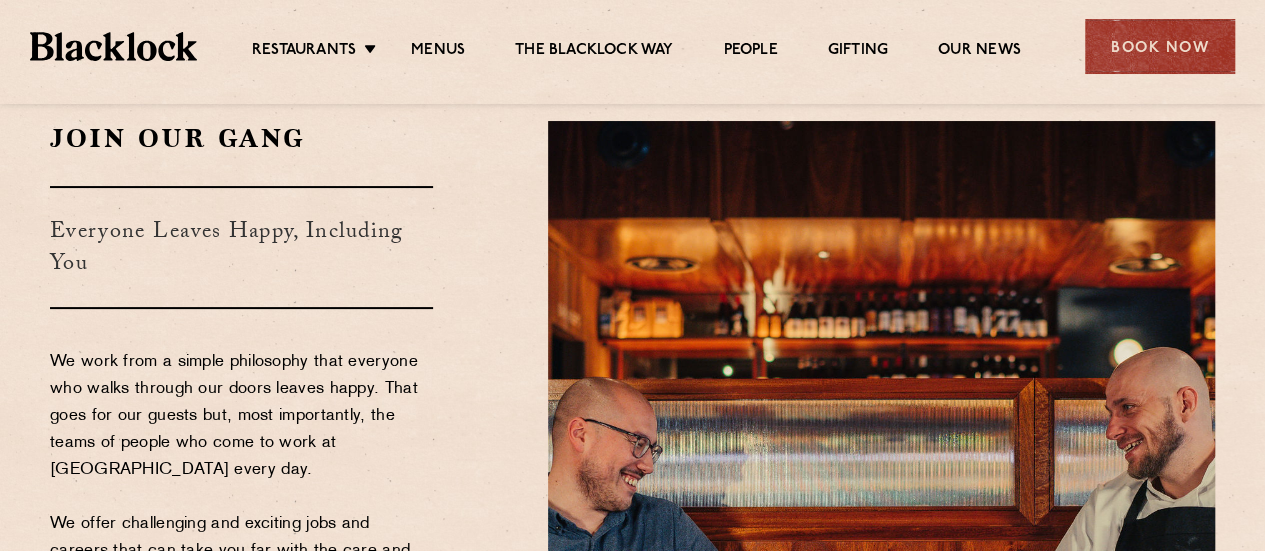 scroll, scrollTop: 0, scrollLeft: 0, axis: both 